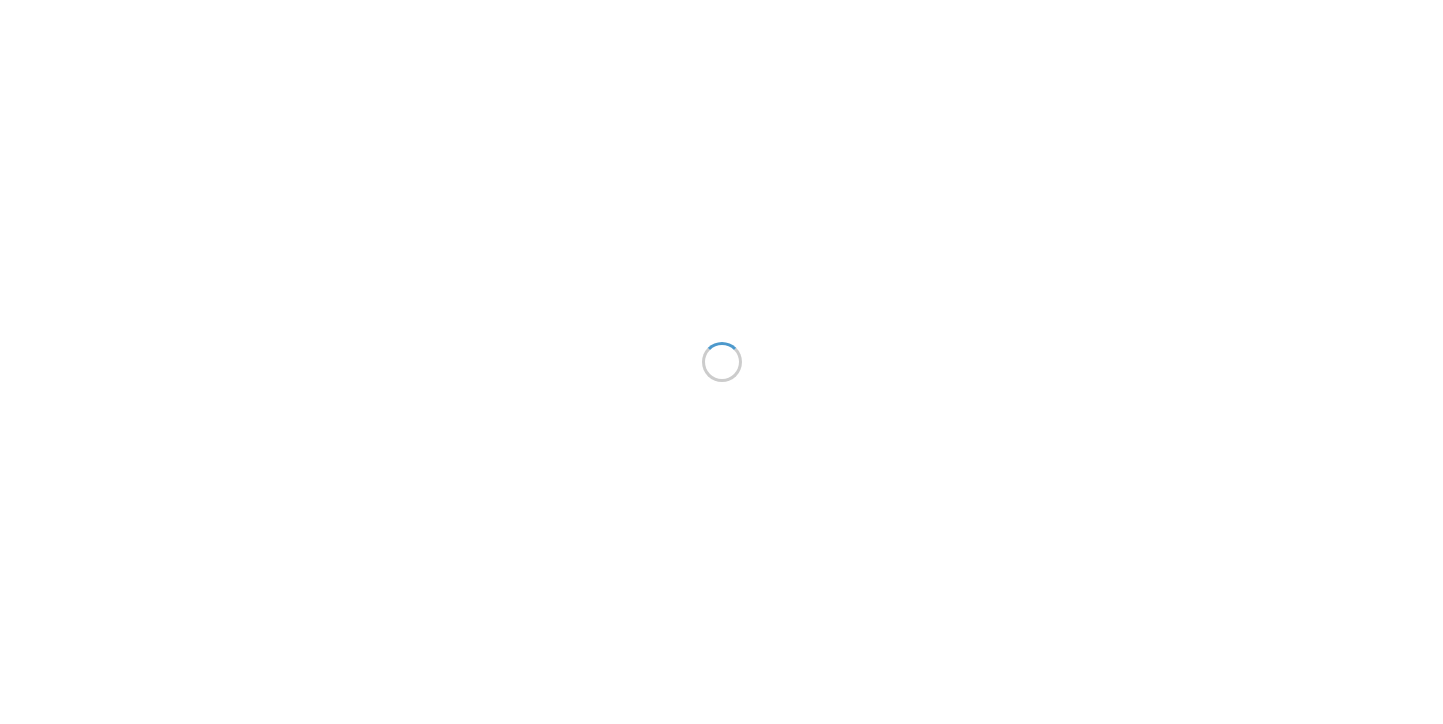 scroll, scrollTop: 0, scrollLeft: 0, axis: both 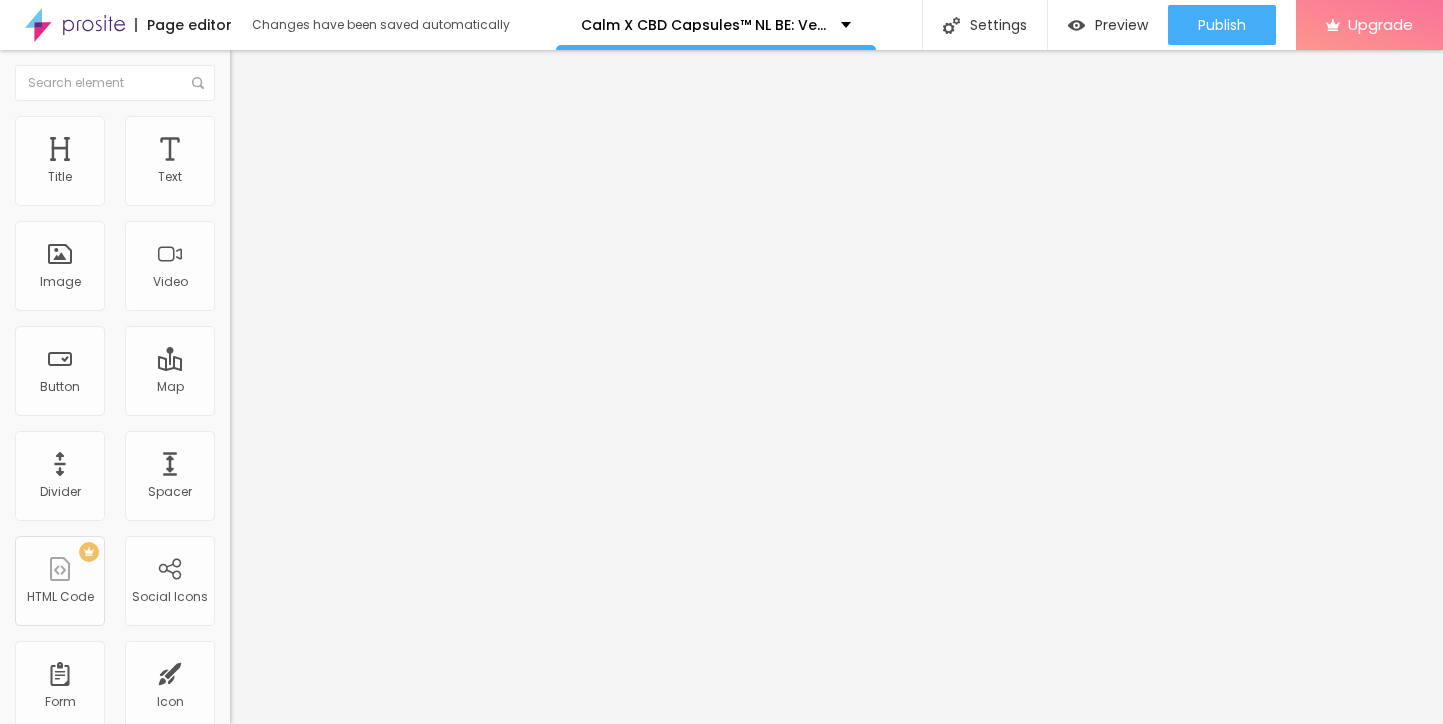 click at bounding box center [244, 285] 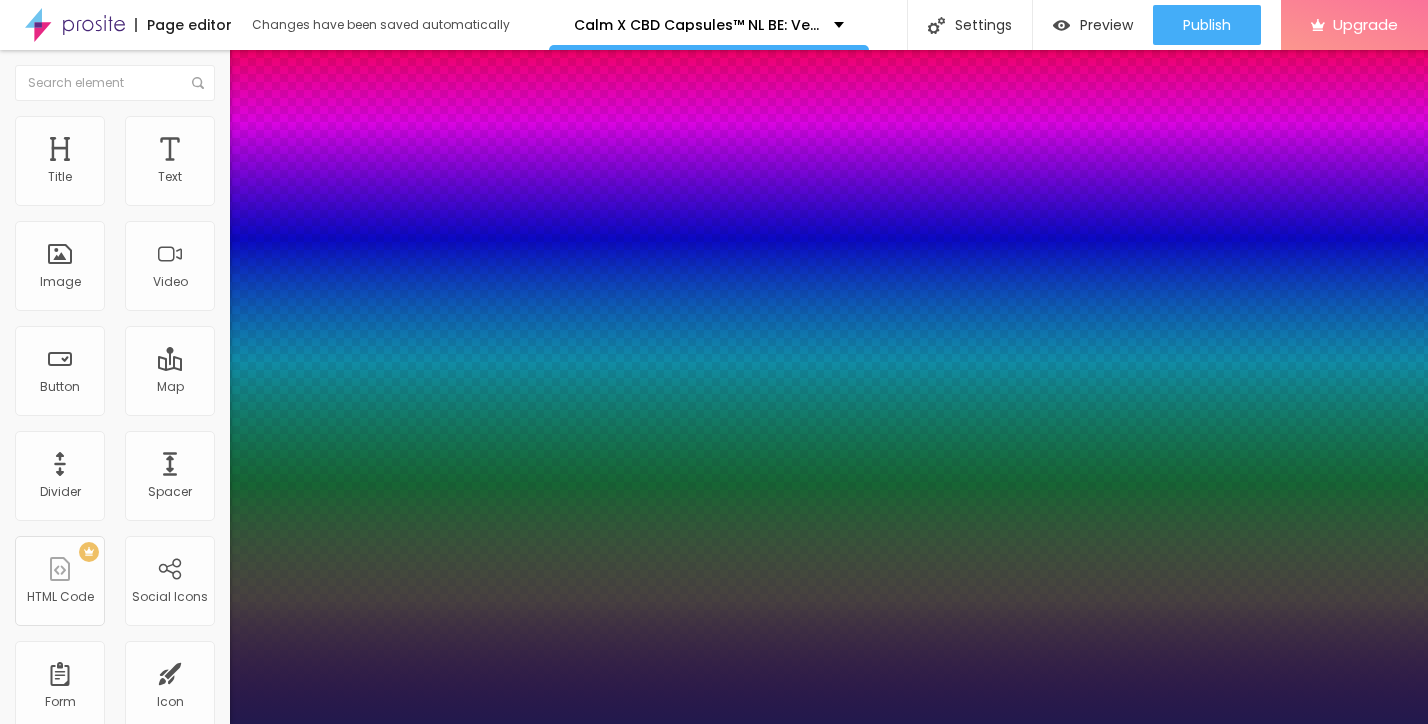 type on "1" 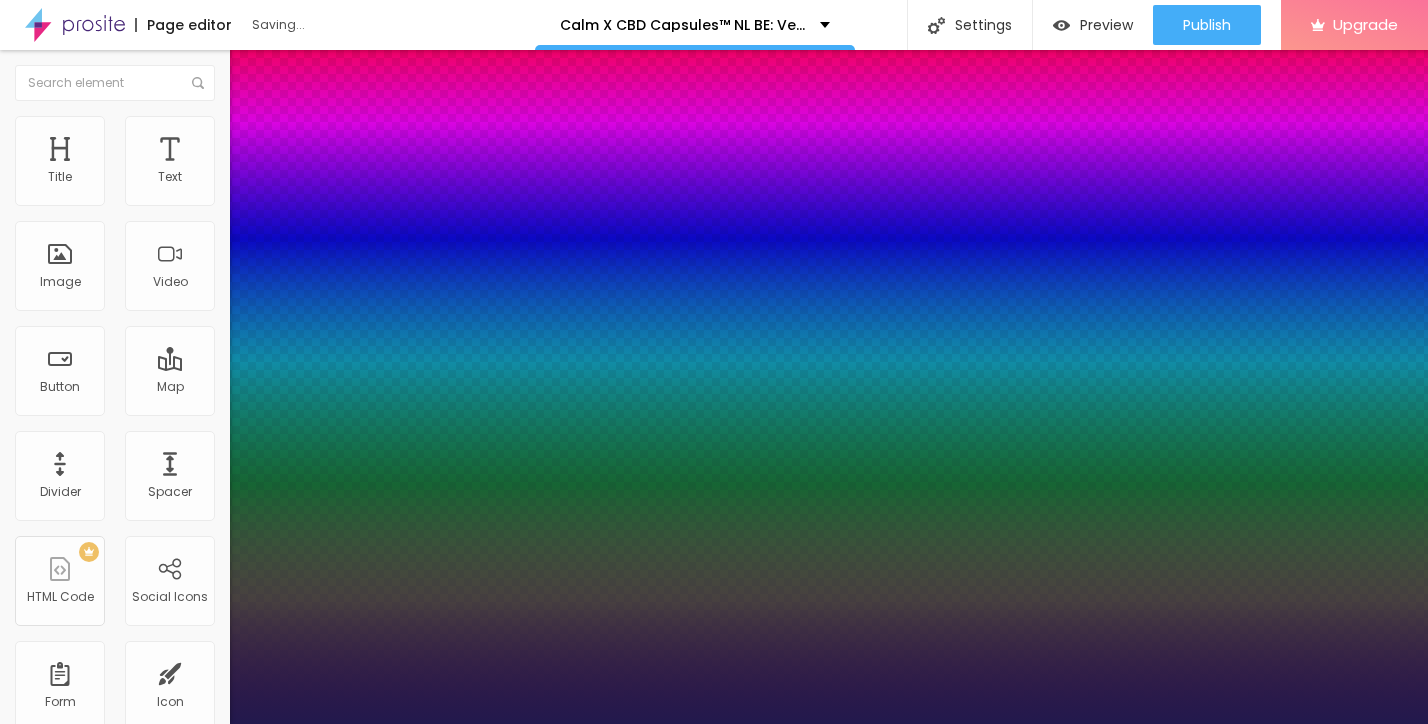 type on "70" 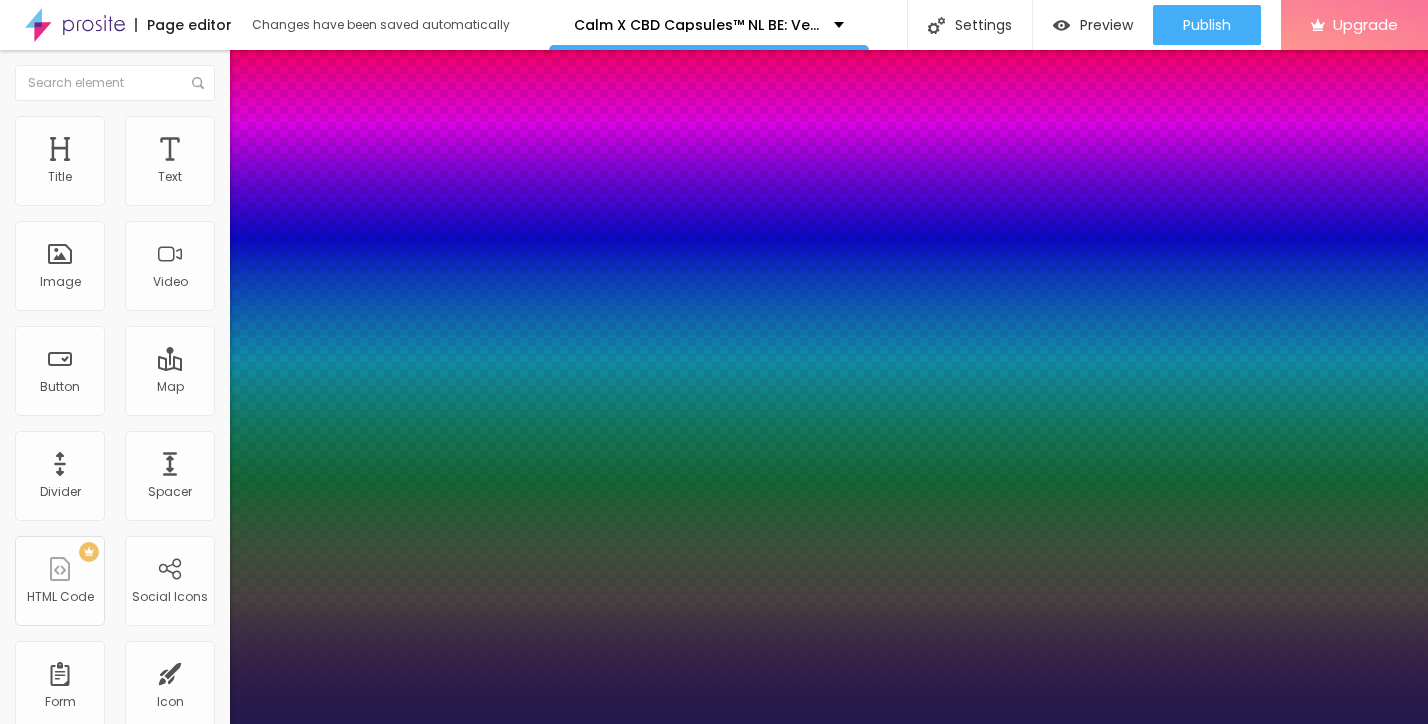 type on "71" 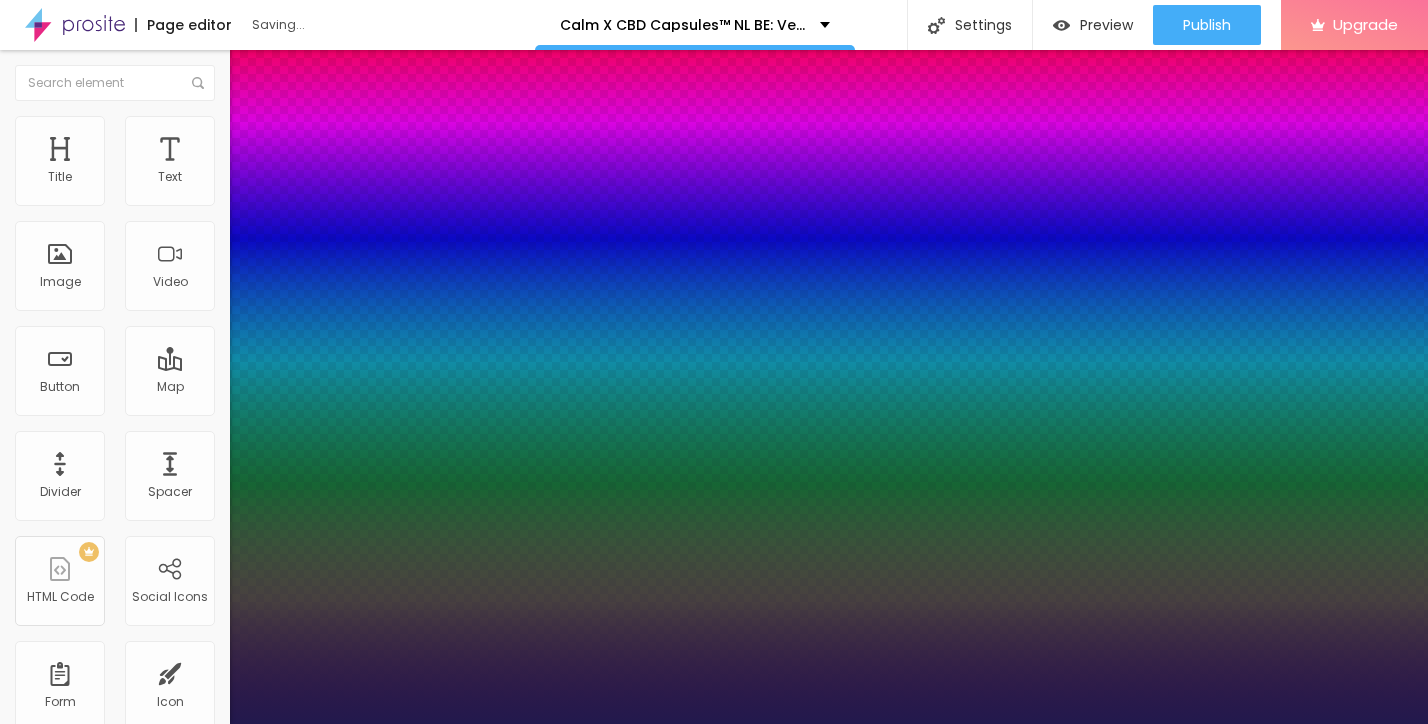 type on "1" 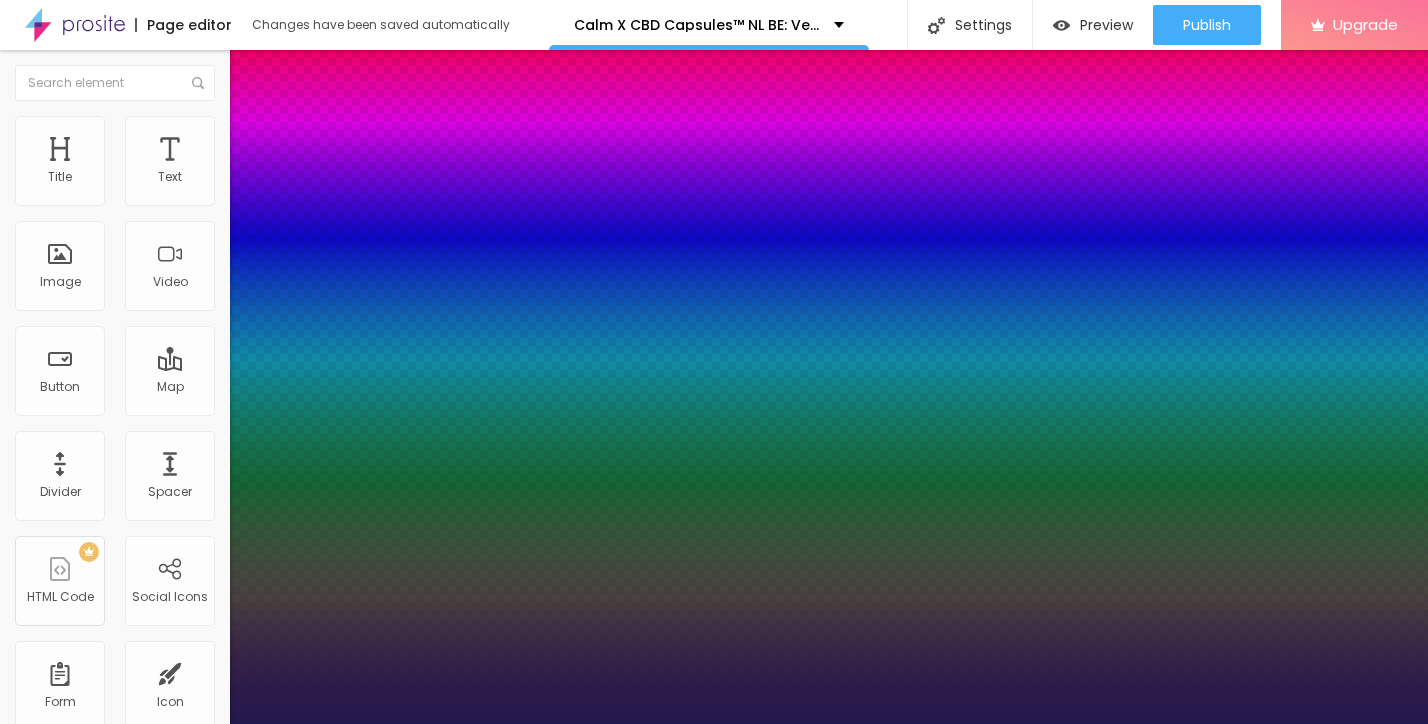 select on "Bangers-Regular" 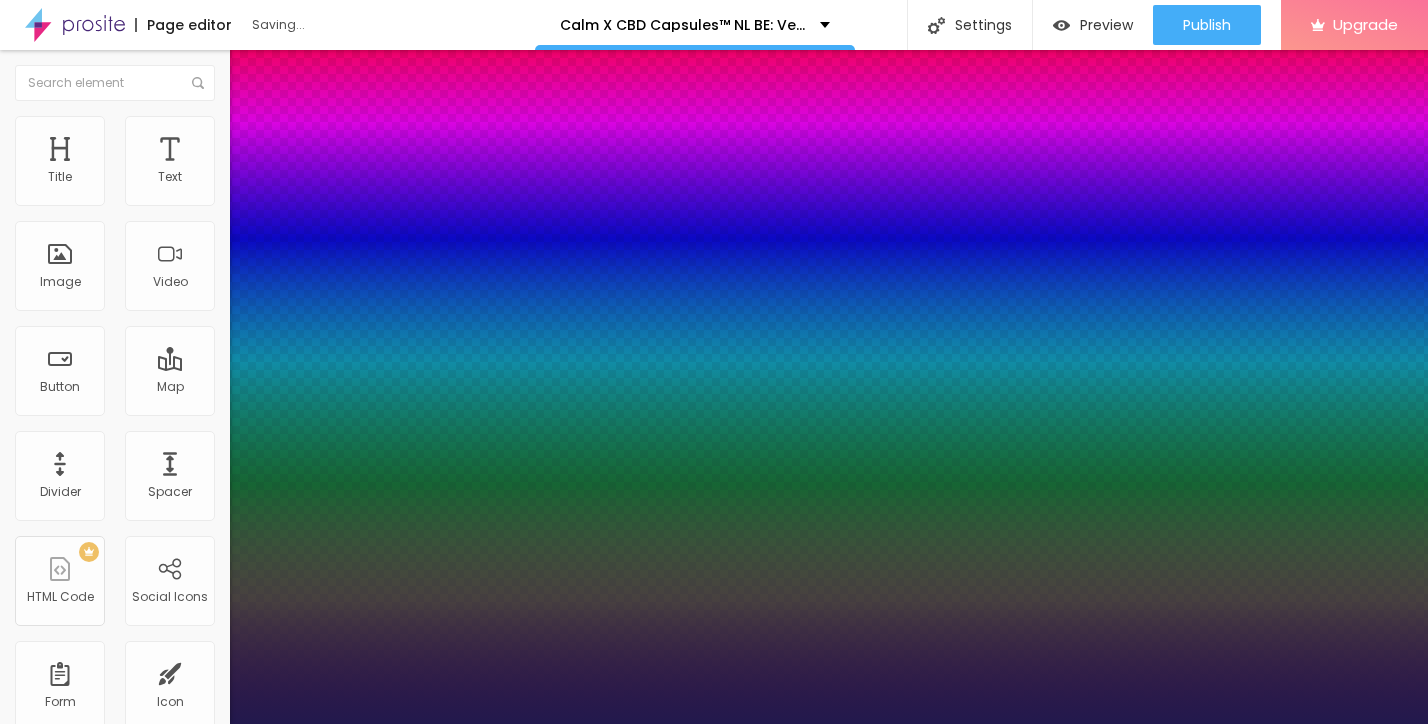 type on "1" 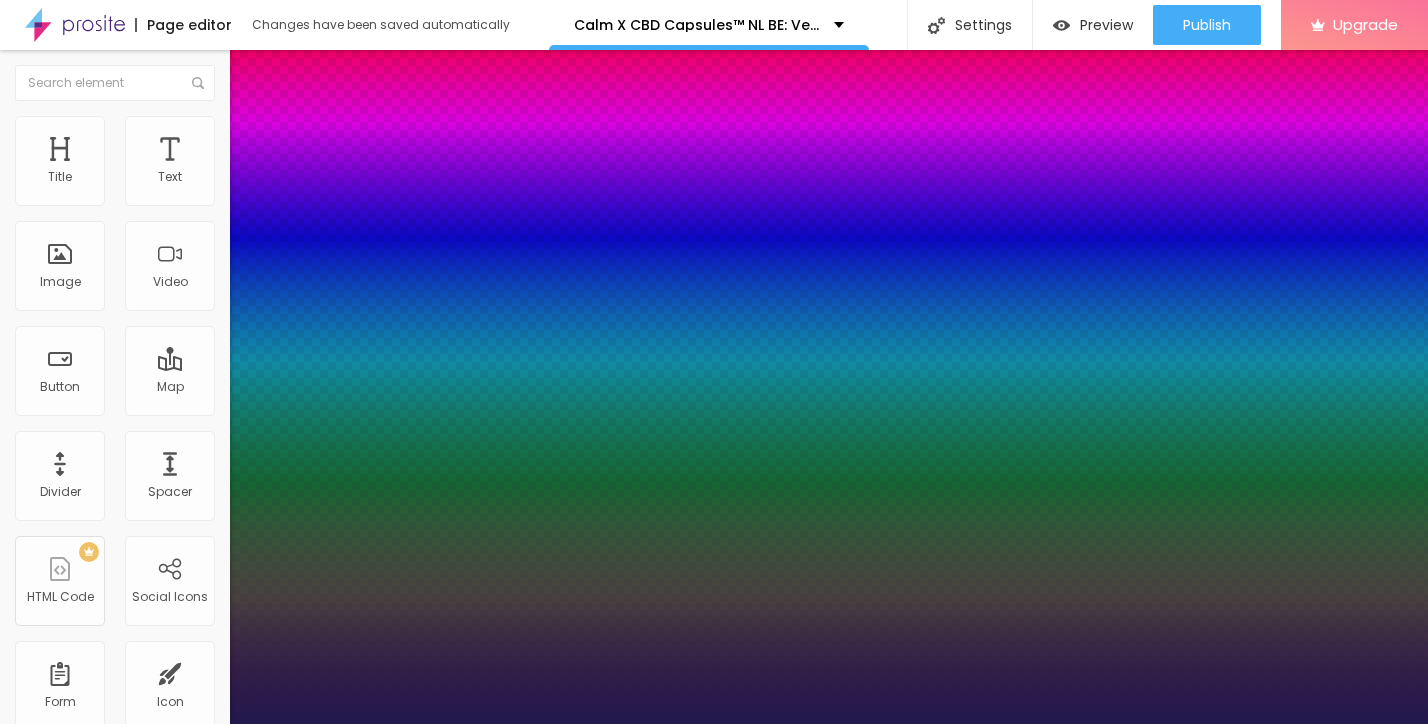 select on "Bevan-Regular" 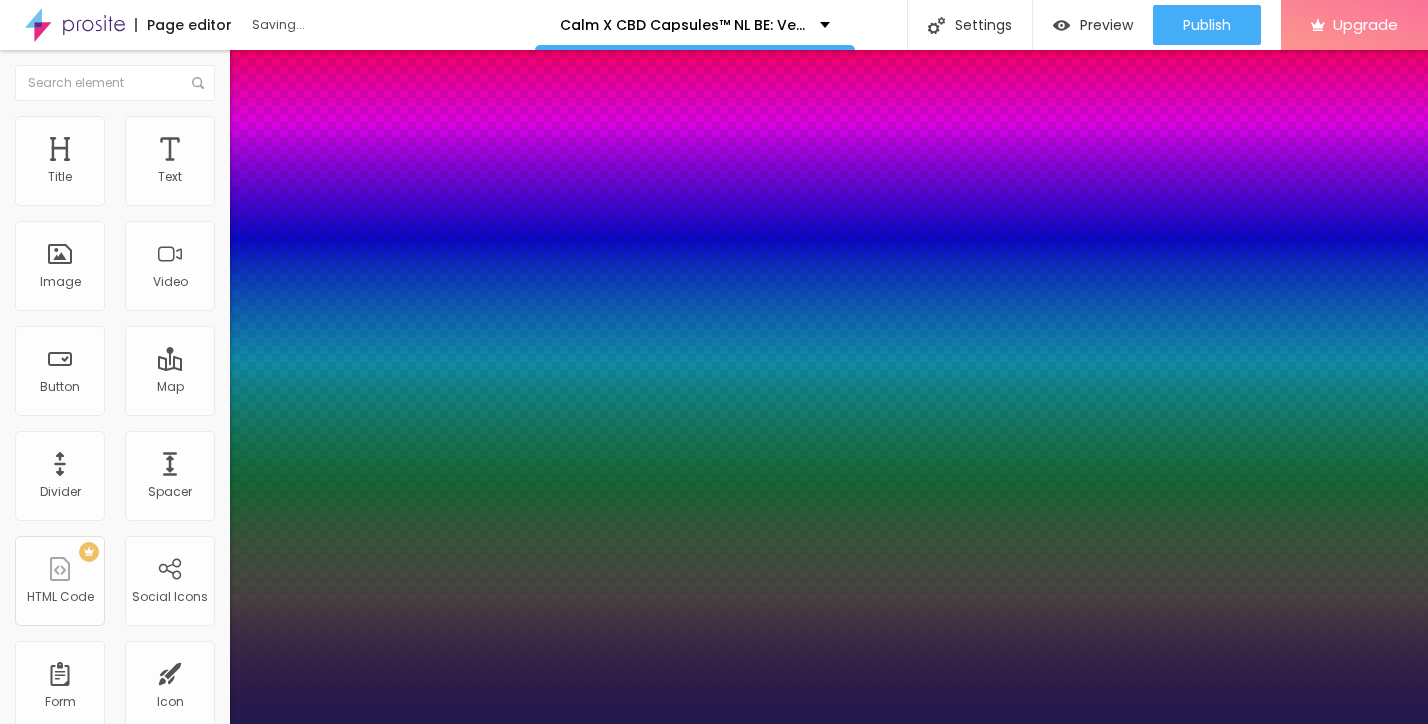 type on "1" 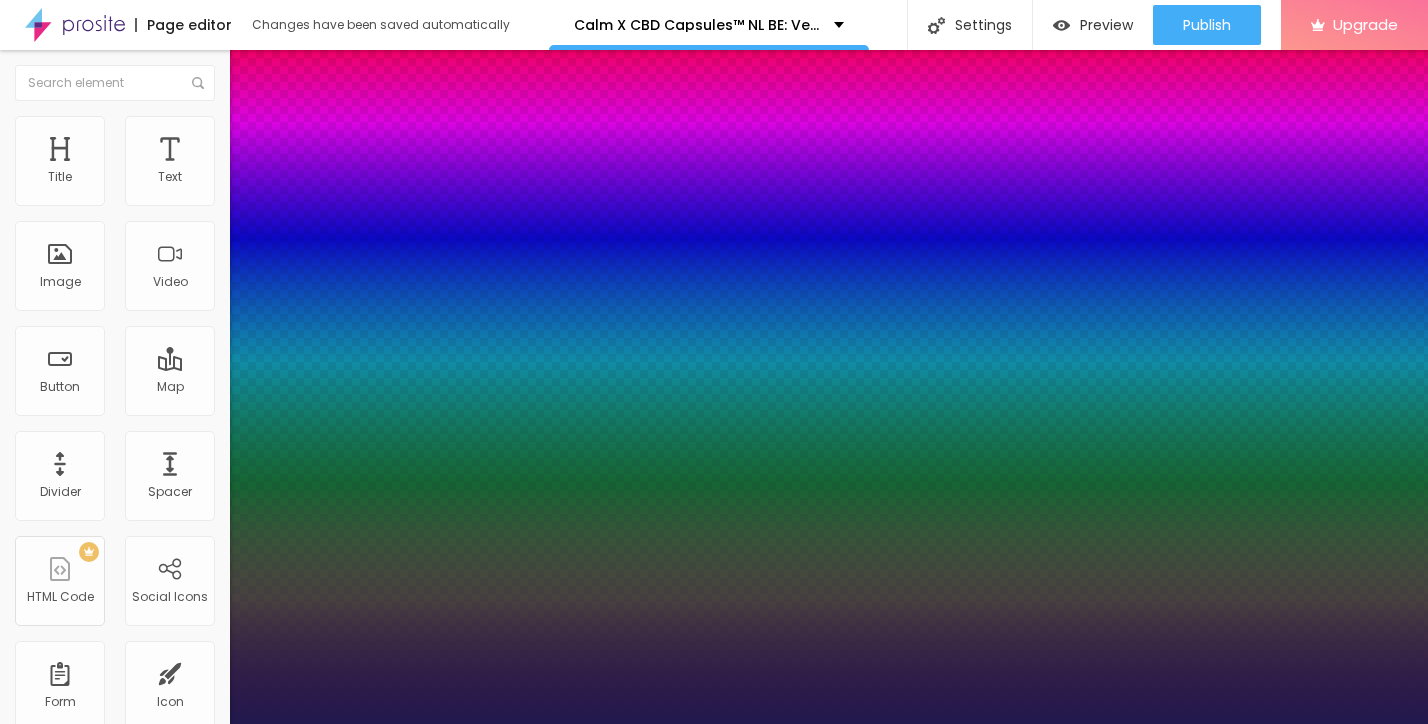 click on "AbrilFatface-Regular Actor-Regular Alegreya AlegreyaBlack Alice Allan-Bold Allan-Regular Amaranth AmaticaSC AmaticSC Amita-Bold Amita-Regular Anaheim AnonymousPro-Bold AnonymousPro-Italic AnonymousPro-Regular Arapey Archivo-Bold Archivo-Italic Archivo-Regular ArefRuqaa Arsenal-Bold Arsenal-Italic Arsenal-Regular Arvo Assistant AssistantLight AveriaLibre AveriaLibreLight AveriaSansLibre-Bold AveriaSansLibre-Italic AveriaSansLibre-Regular Bangers-Regular Bentham-Regular Bevan-Regular BioRhyme BioRhymeExtraBold BioRhymeLight Bitter BreeSerif ButterflyKids-Regular ChangaOne-Italic ChangaOne-Regular Chewy-Regular Chivo CinzelDecorative-Black CinzelDecorative-Bold CinzelDecorative-Regular Comfortaa-Bold Comfortaa-Light Comfortaa-Regular ComingSoon Cookie-Regular Corben-Bold Corben-Regular Cormorant CormorantGeramond-Bold CormorantGeramond-Italic CormorantGeramond-Medium CormorantGeramond-Regular CormorantLight Cousine-Bold Cousine-Italic Cousine-Regular Creepster-Regular CrimsonText CrimsonTextBold Cuprum FjallaOne" at bounding box center (107, 746) 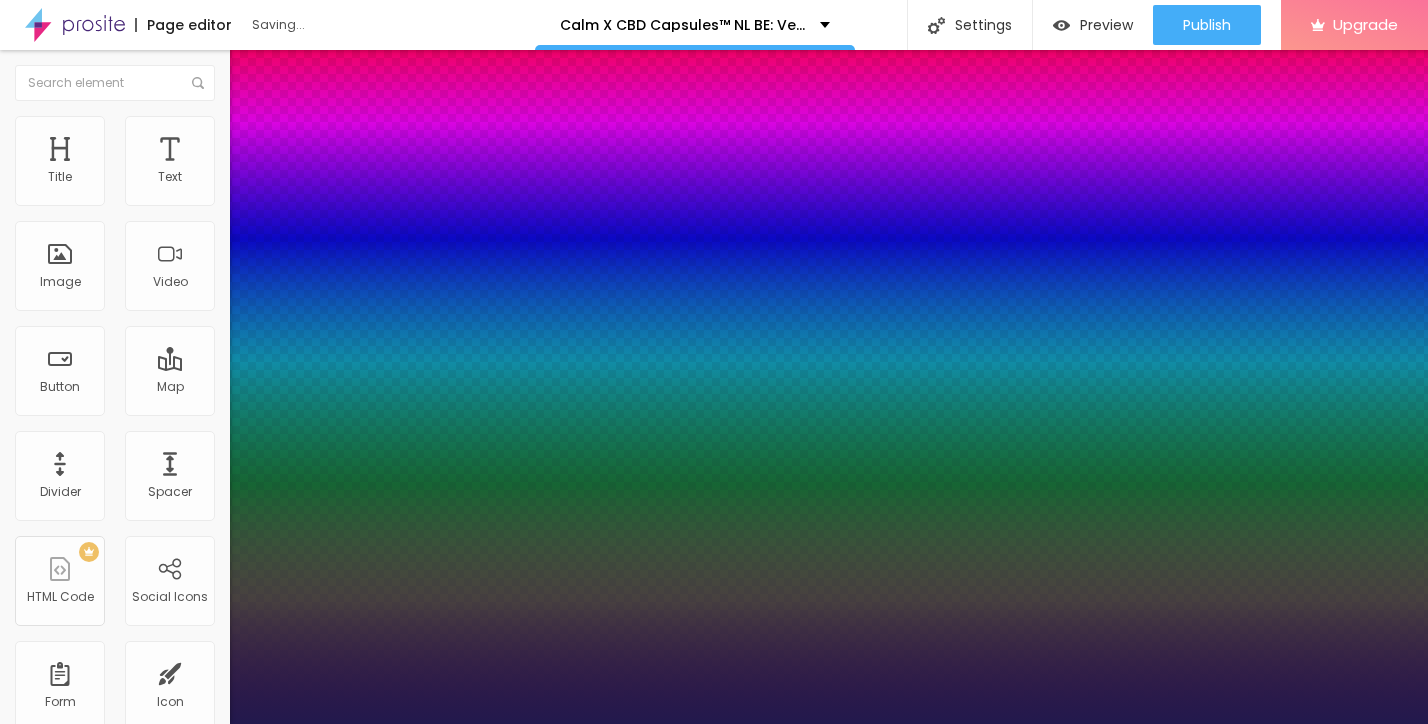 type on "1" 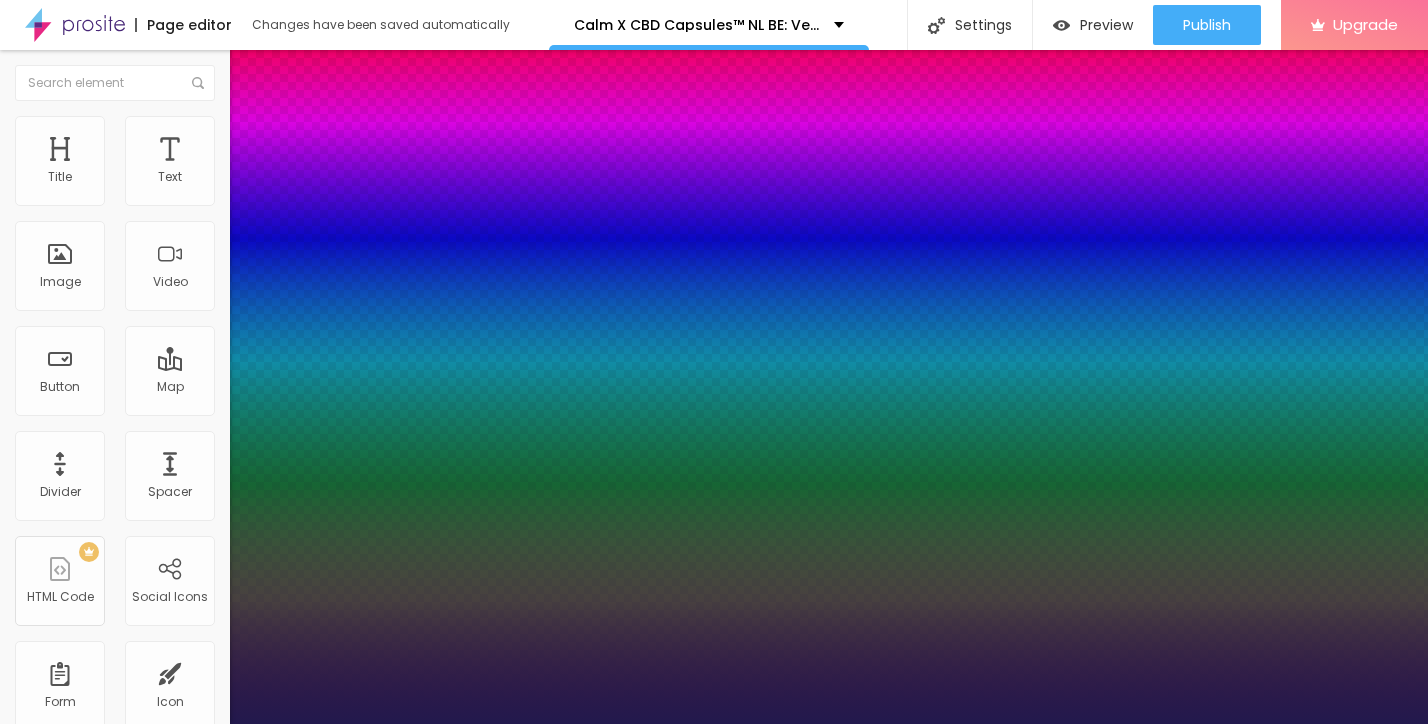 click on "AbrilFatface-Regular Actor-Regular Alegreya AlegreyaBlack Alice Allan-Bold Allan-Regular Amaranth AmaticaSC AmaticSC Amita-Bold Amita-Regular Anaheim AnonymousPro-Bold AnonymousPro-Italic AnonymousPro-Regular Arapey Archivo-Bold Archivo-Italic Archivo-Regular ArefRuqaa Arsenal-Bold Arsenal-Italic Arsenal-Regular Arvo Assistant AssistantLight AveriaLibre AveriaLibreLight AveriaSansLibre-Bold AveriaSansLibre-Italic AveriaSansLibre-Regular Bangers-Regular Bentham-Regular Bevan-Regular BioRhyme BioRhymeExtraBold BioRhymeLight Bitter BreeSerif ButterflyKids-Regular ChangaOne-Italic ChangaOne-Regular Chewy-Regular Chivo CinzelDecorative-Black CinzelDecorative-Bold CinzelDecorative-Regular Comfortaa-Bold Comfortaa-Light Comfortaa-Regular ComingSoon Cookie-Regular Corben-Bold Corben-Regular Cormorant CormorantGeramond-Bold CormorantGeramond-Italic CormorantGeramond-Medium CormorantGeramond-Regular CormorantLight Cousine-Bold Cousine-Italic Cousine-Regular Creepster-Regular CrimsonText CrimsonTextBold Cuprum FjallaOne" at bounding box center [107, 746] 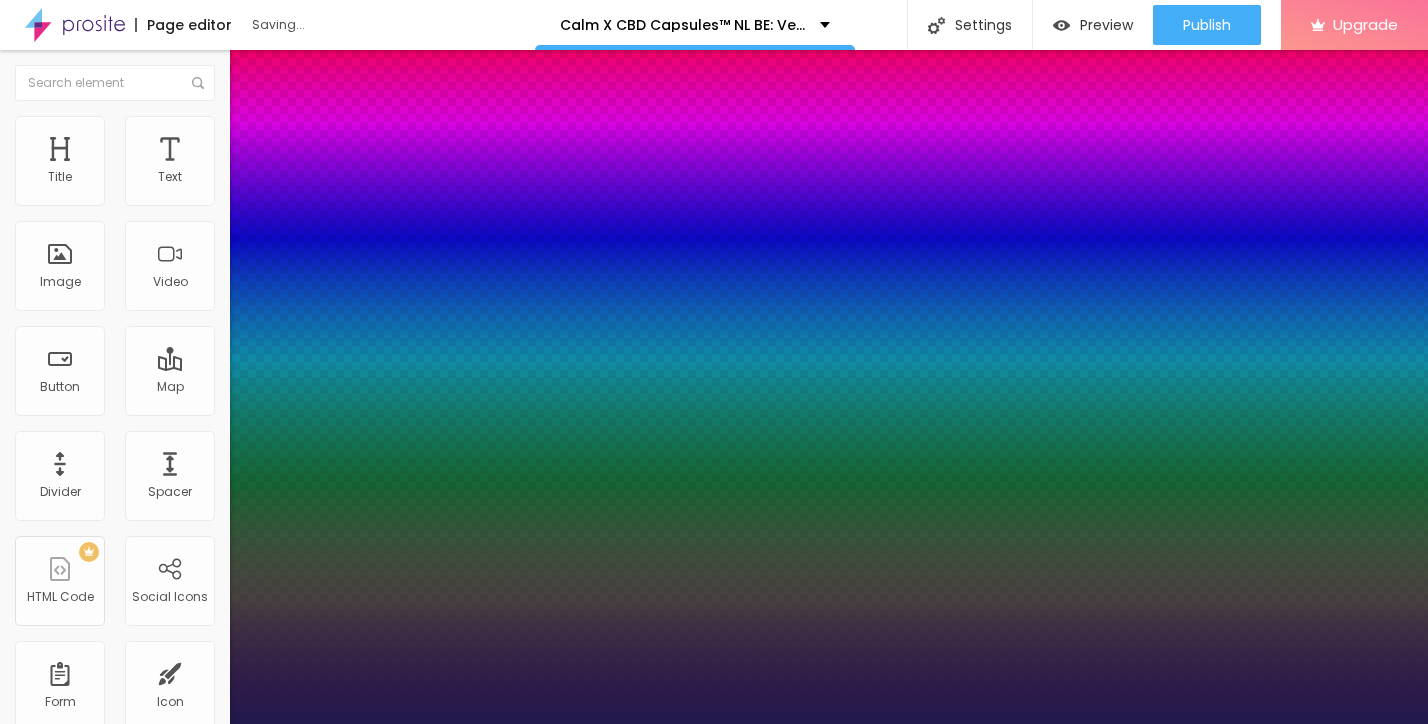 type on "1" 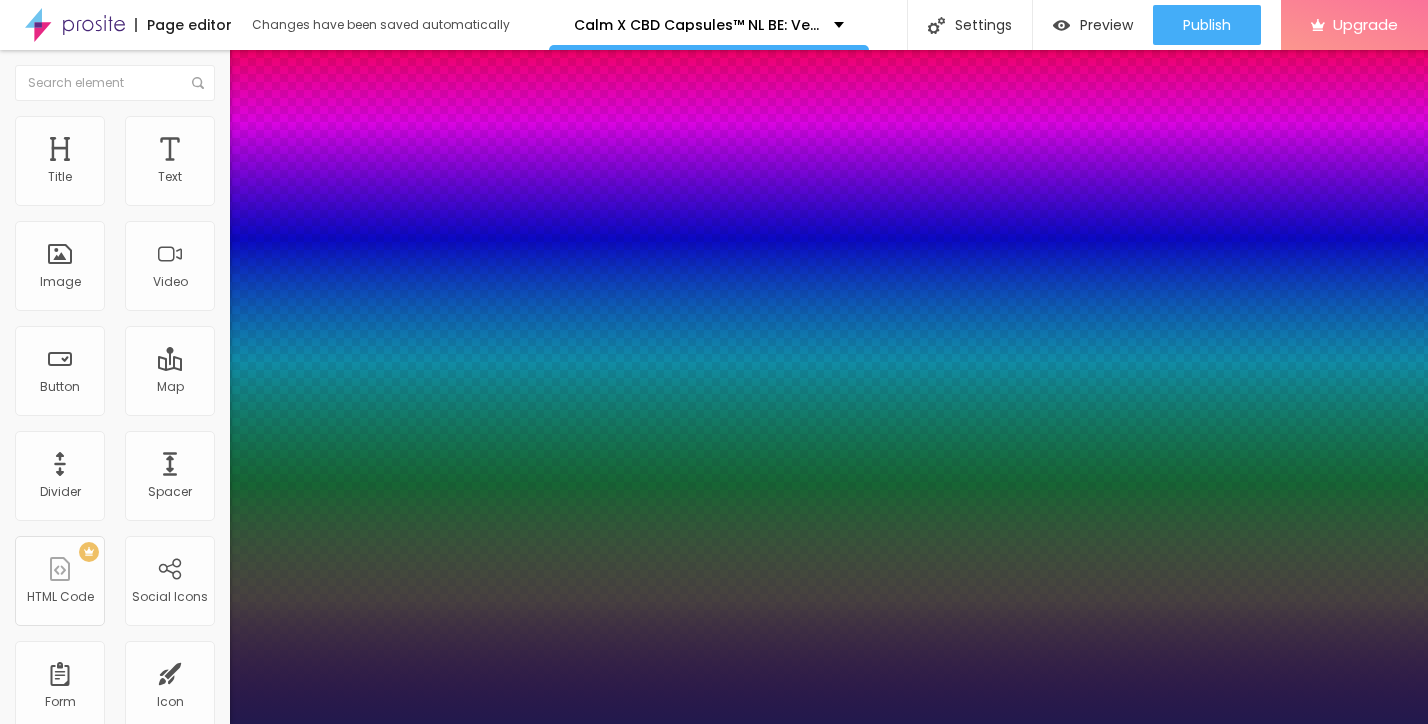 click at bounding box center (714, 724) 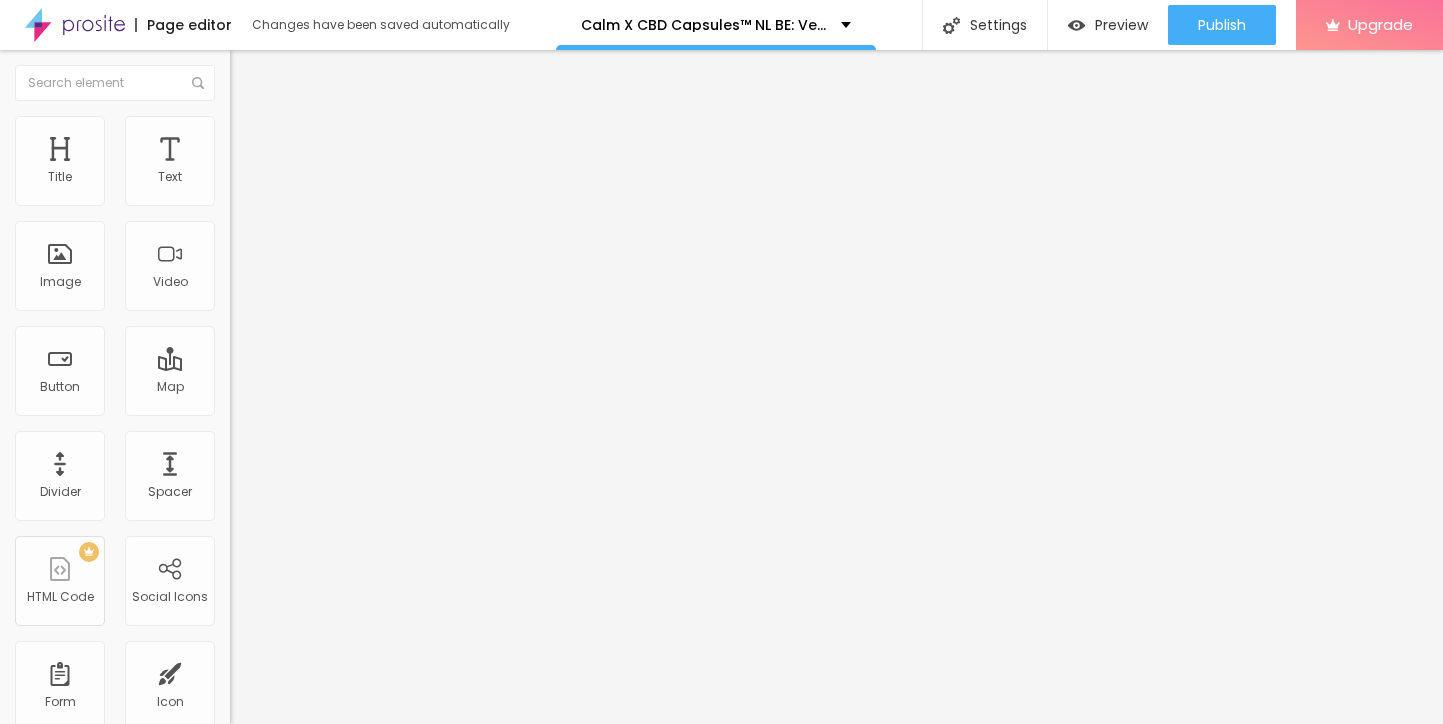 click on "Edit Title" at bounding box center (290, 73) 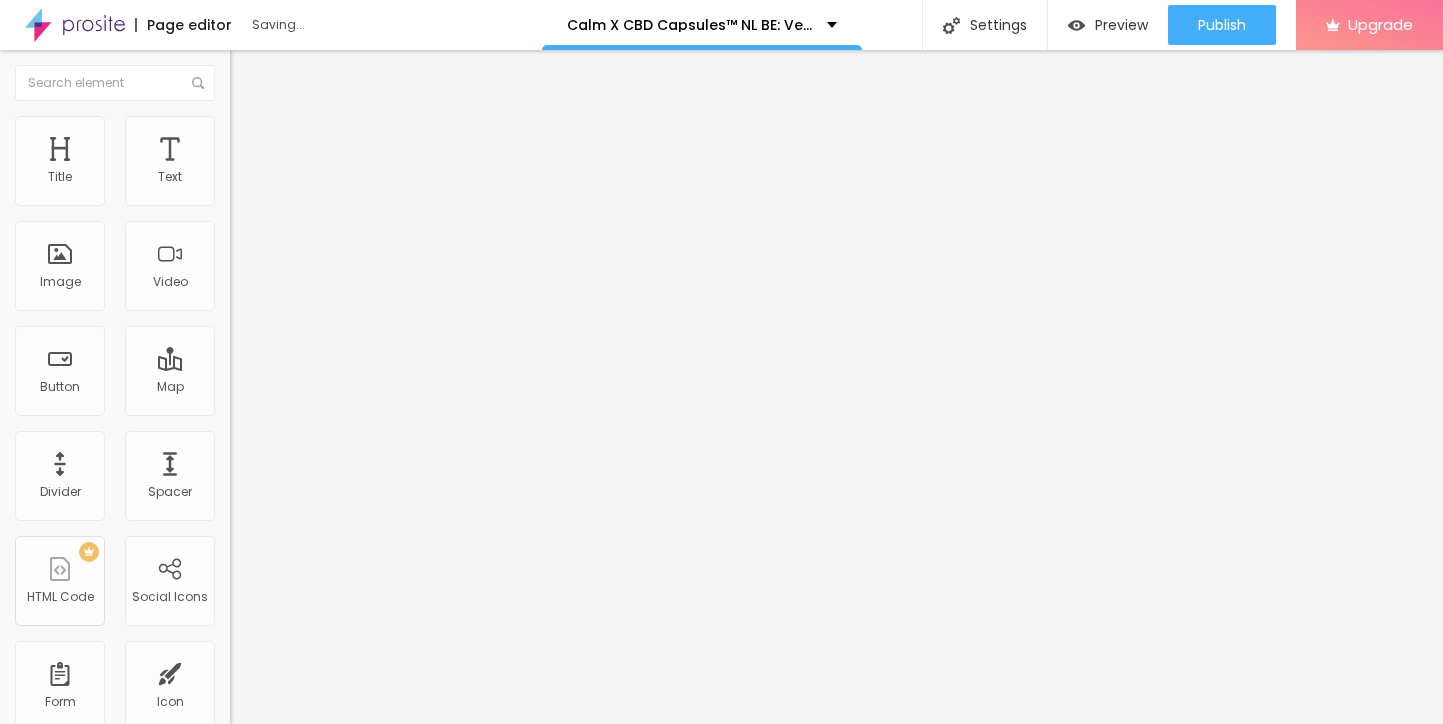 click on "Upload" at bounding box center (66, 785) 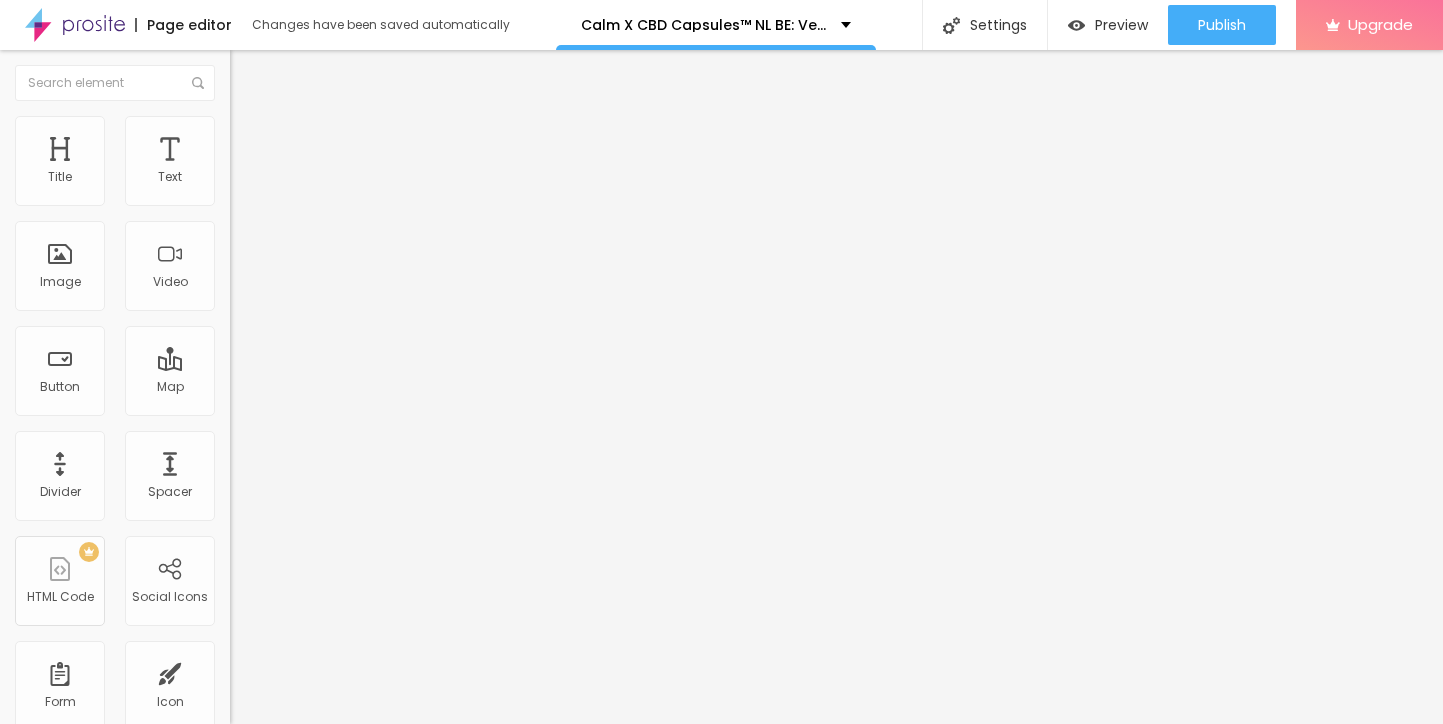 drag, startPoint x: 165, startPoint y: 284, endPoint x: 187, endPoint y: 307, distance: 31.827662 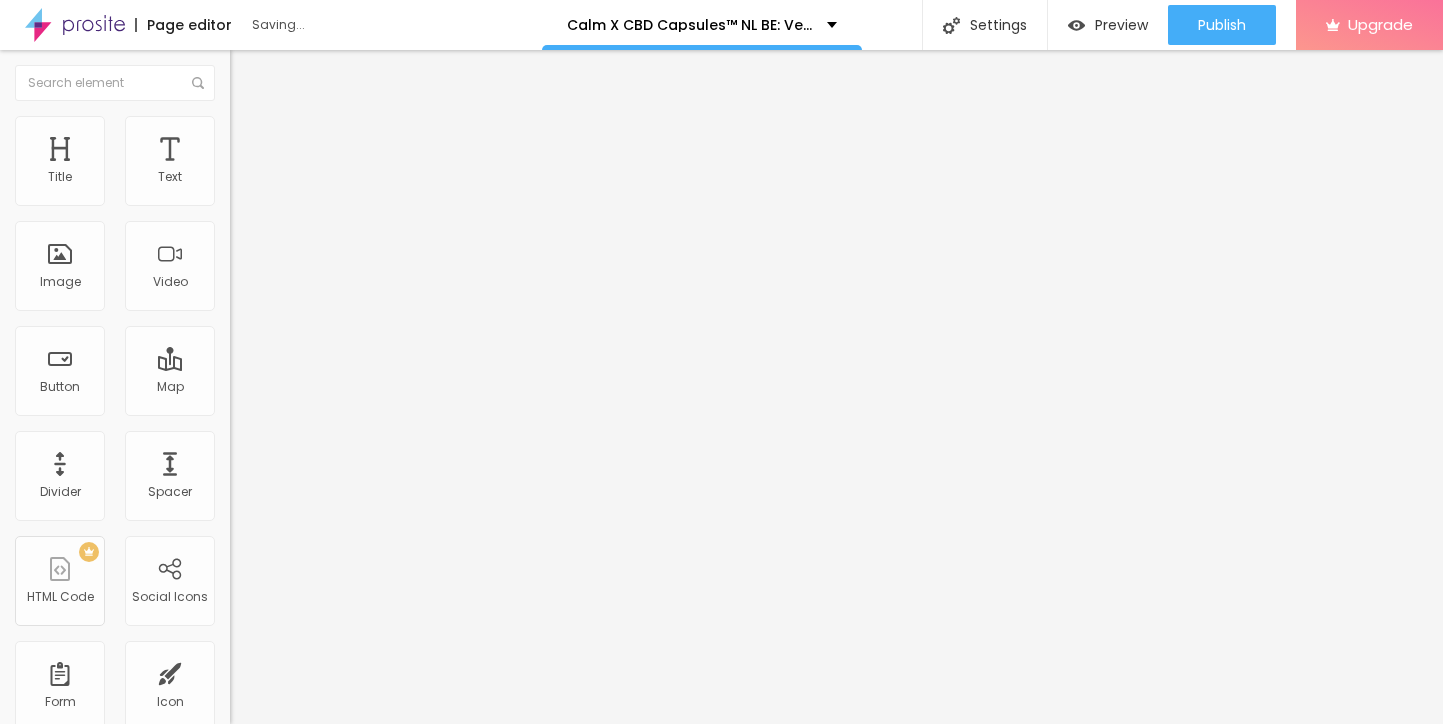 click on "Style" at bounding box center (262, 129) 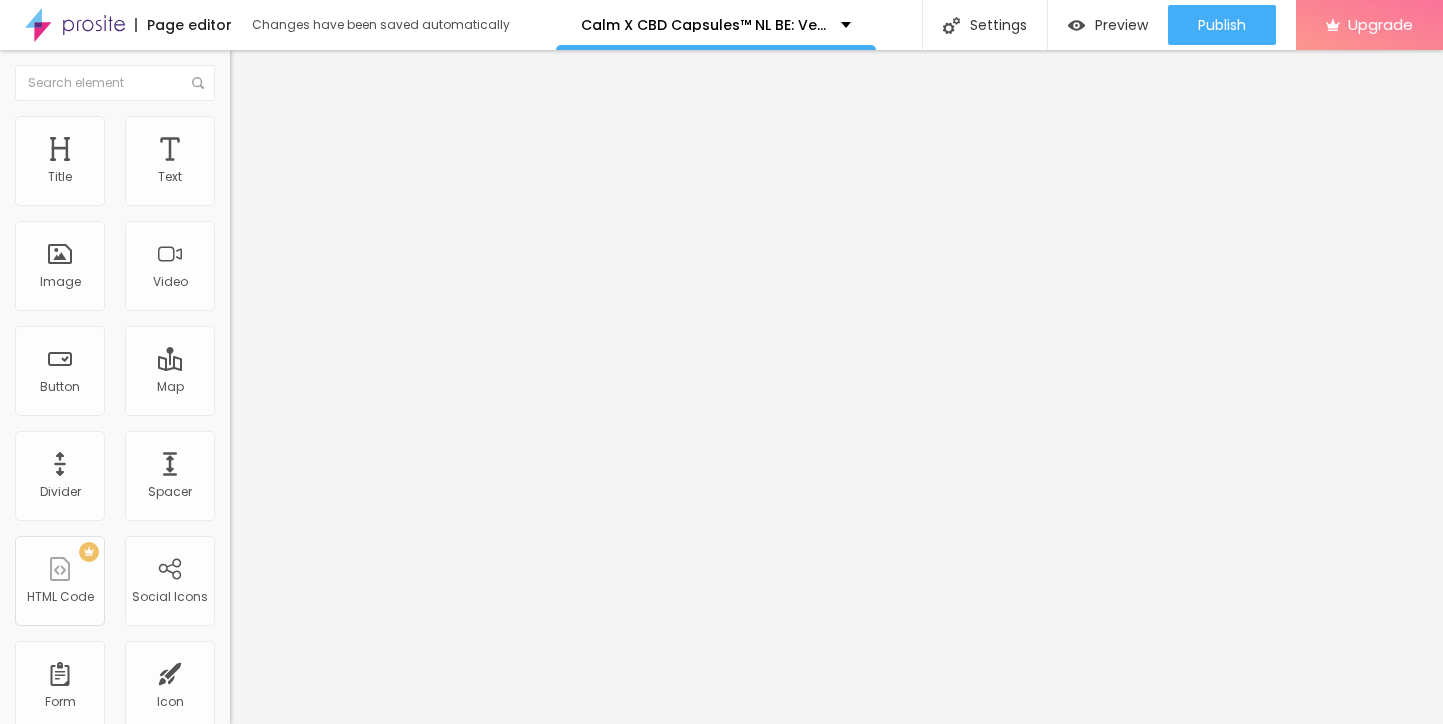 type on "65" 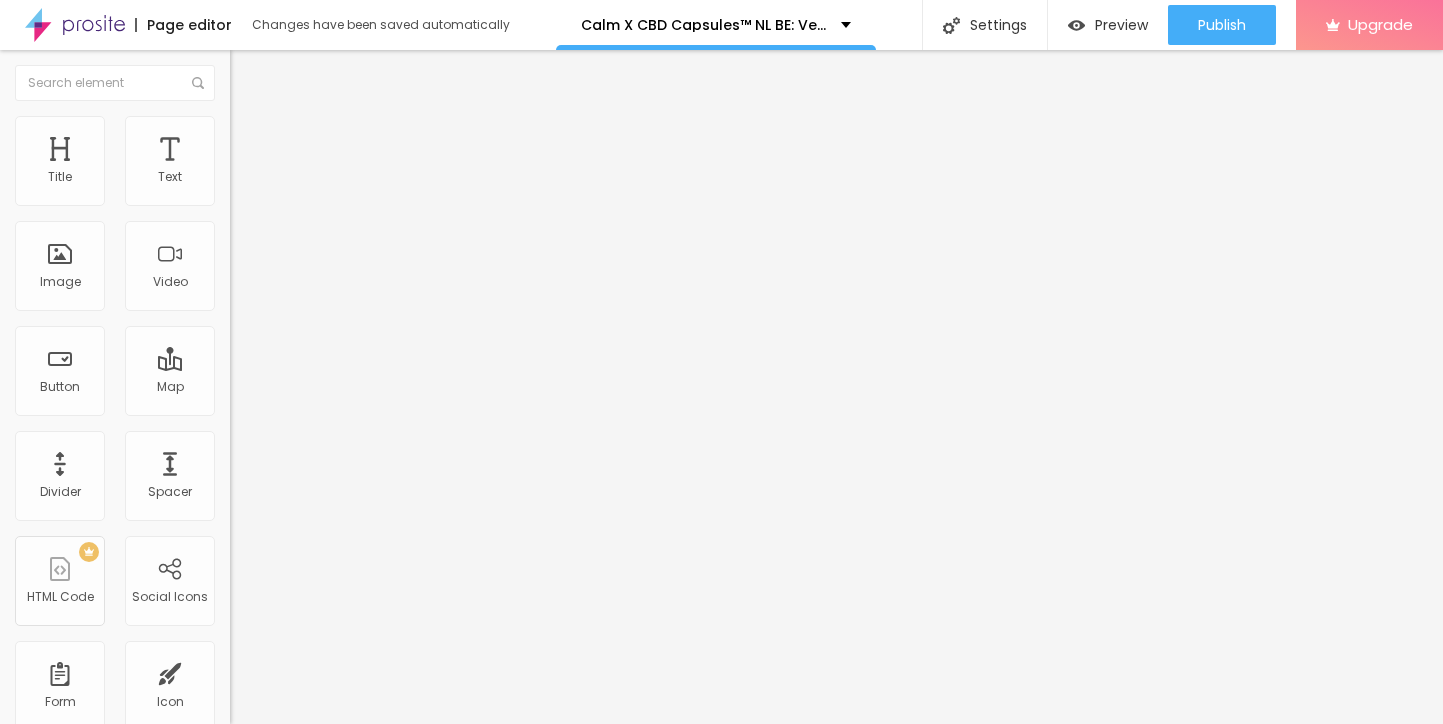 type on "60" 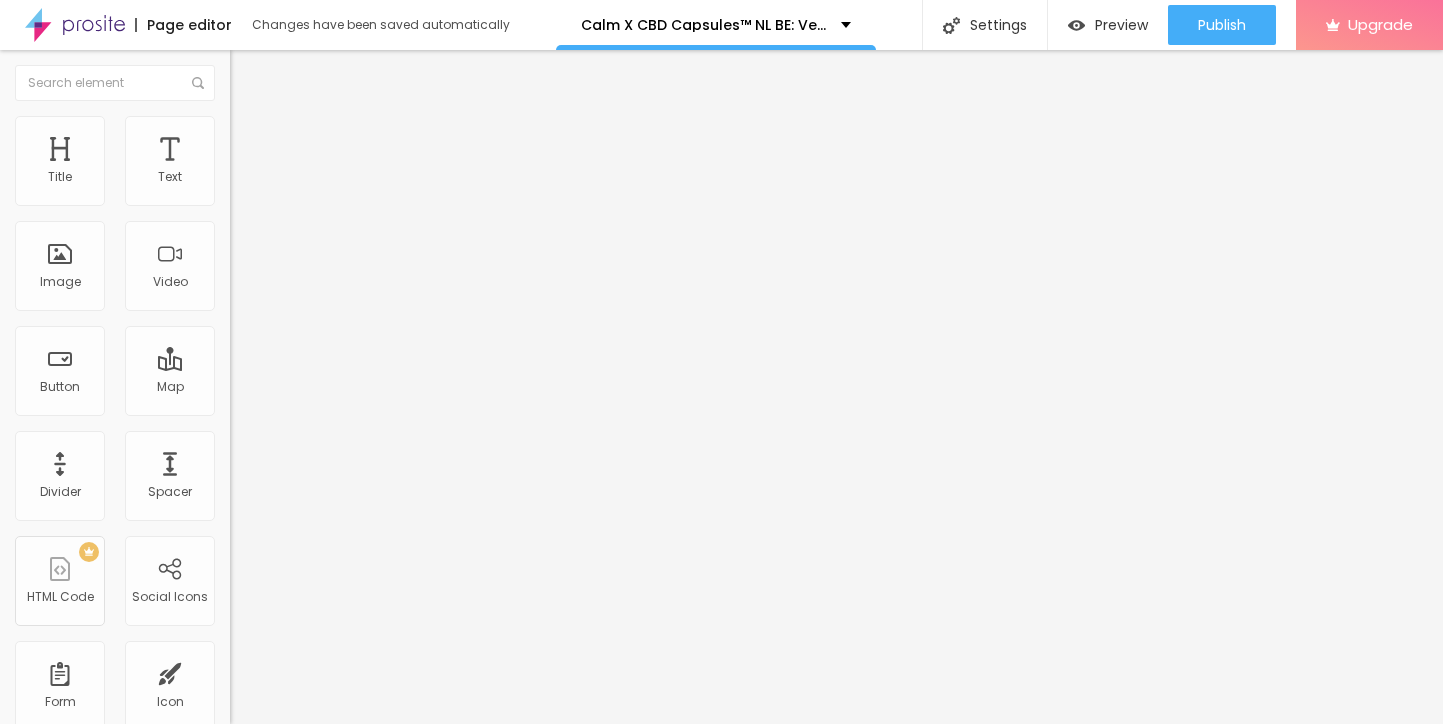 type on "60" 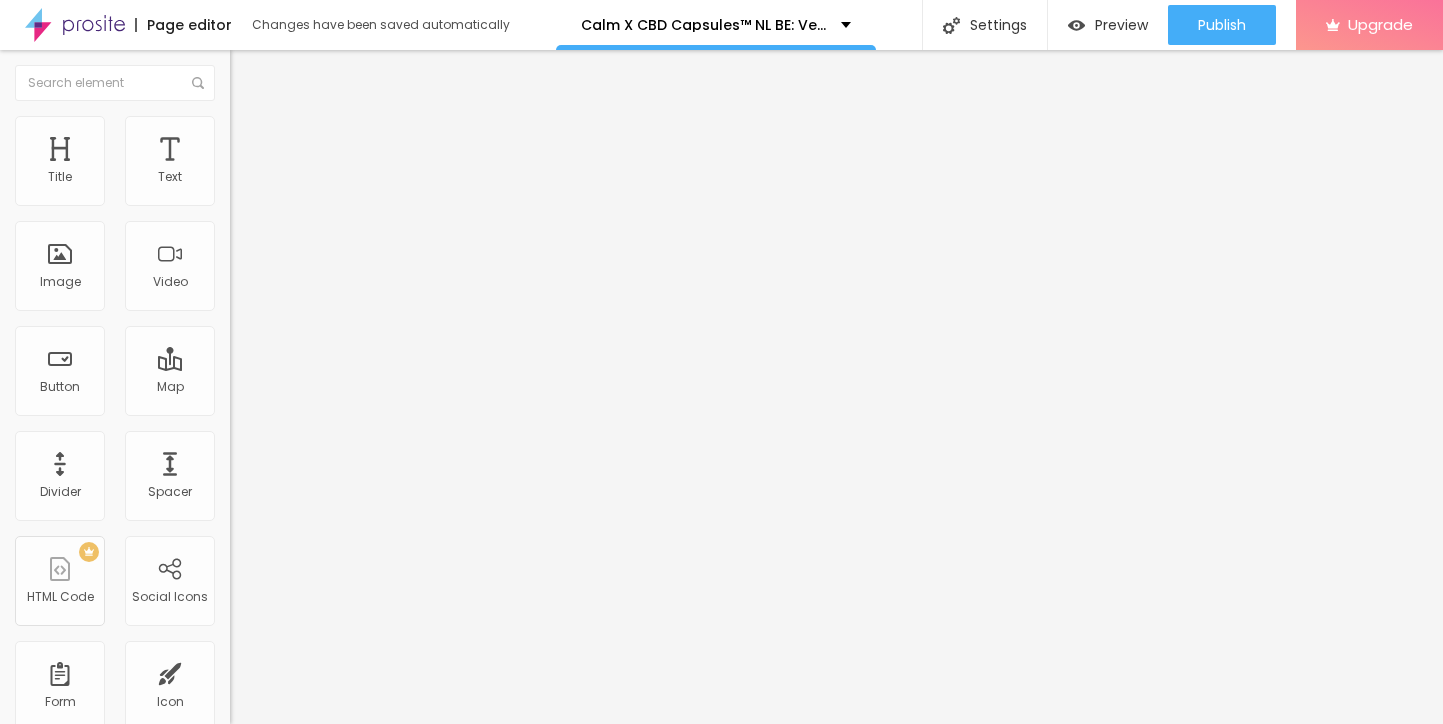 type on "55" 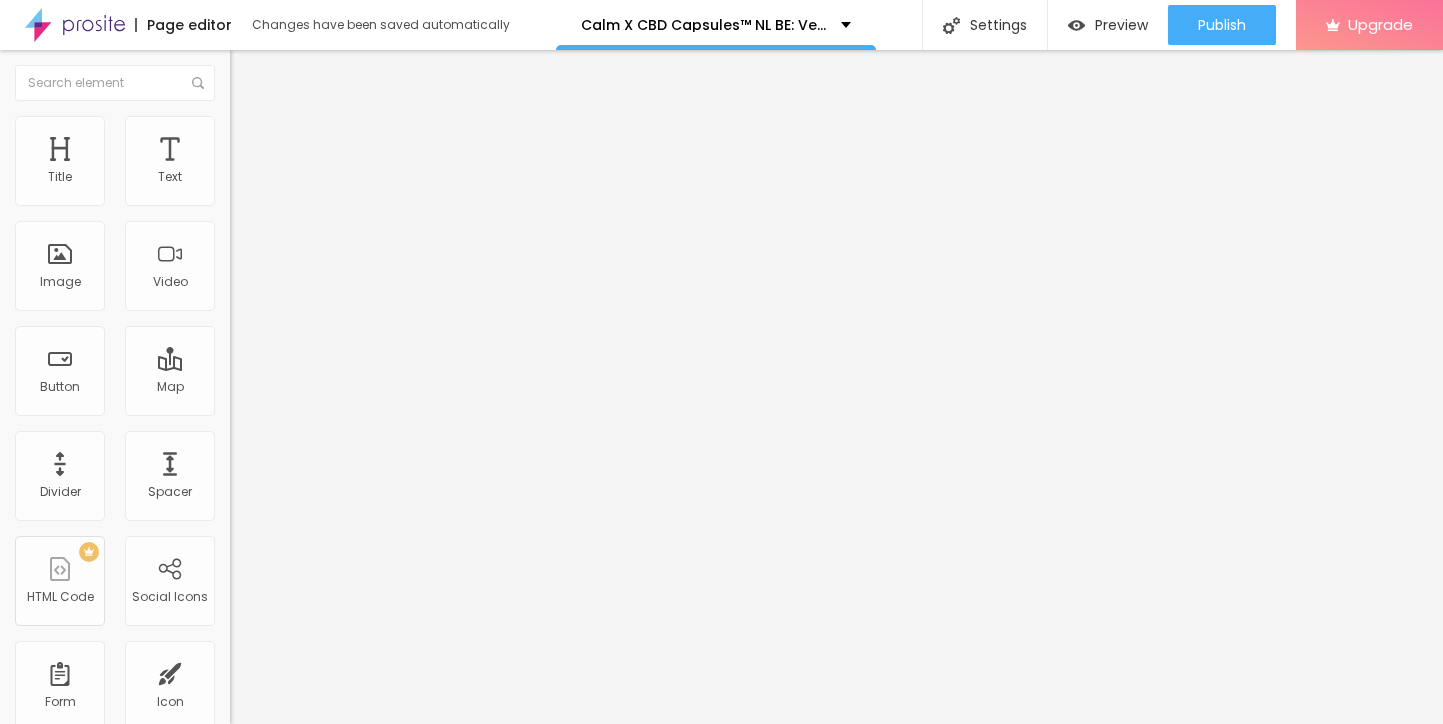 type on "55" 